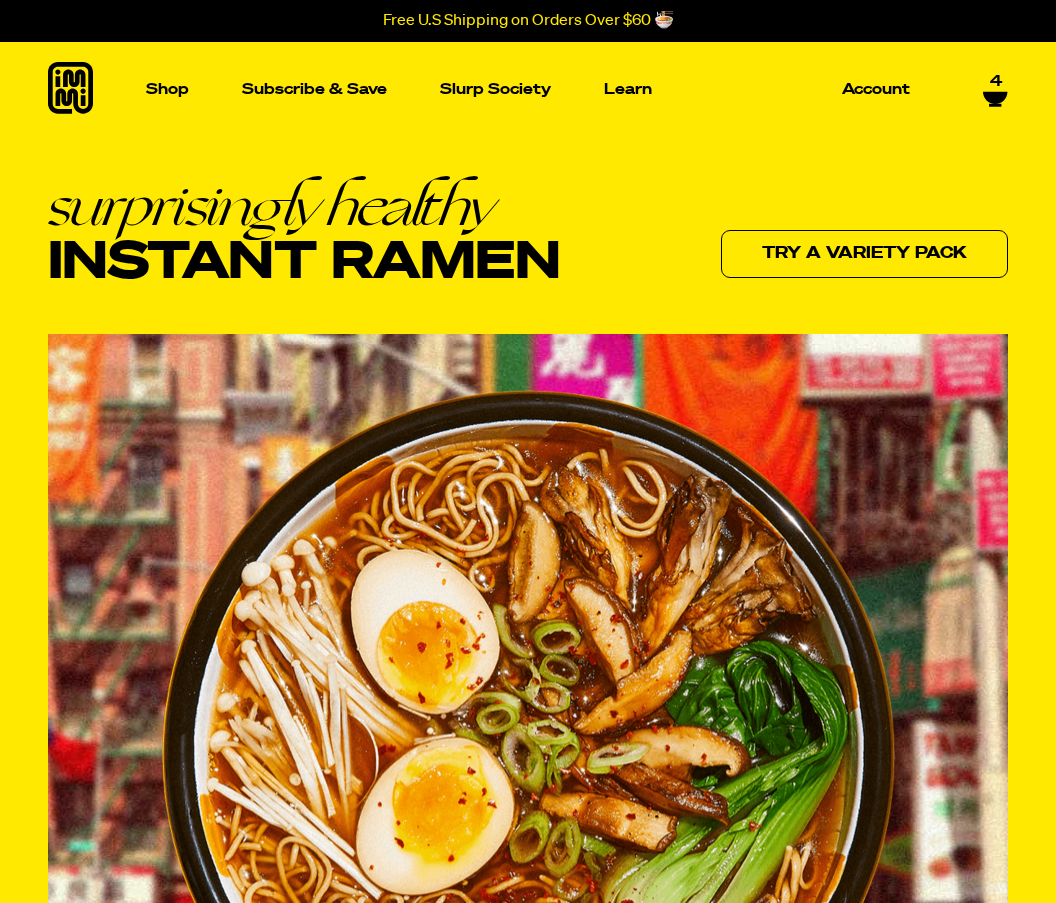 scroll, scrollTop: 0, scrollLeft: 0, axis: both 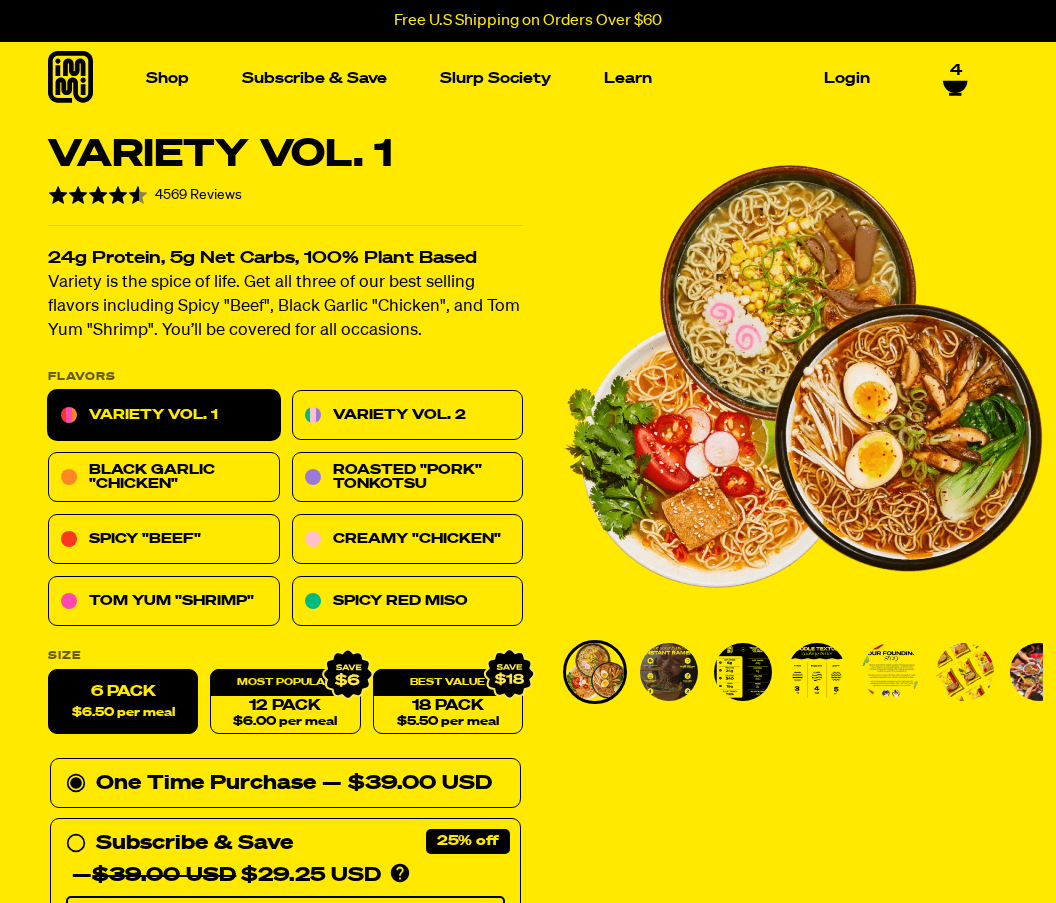 click on "Variety Vol. 1
Rated 4.6 out of 5
4569 Reviews
Based on 4569 reviews
24g Protein, 5g Net Carbs, 100% Plant Based
Variety is the spice of life. Get all three of our best selling flavors including Spicy "Beef", Black Garlic "Chicken", and Tom Yum "Shrimp". You’ll be covered for all occasions.
PLEASE NOTE: Due to global freight delays, we expect all orders to ship up to 2-3 weeks late. We sincerely
apologize for this inconvenience!
Flavors
Variety Vol. 1
Variety Vol. 2
Black Garlic "Chicken"
Roasted "Pork" Tonkotsu
Spicy "Beef"
Creamy "Chicken"
Tom Yum "Shrimp"
Spicy Red Miso
Size
6 Pack  —  1" at bounding box center [528, 1113] 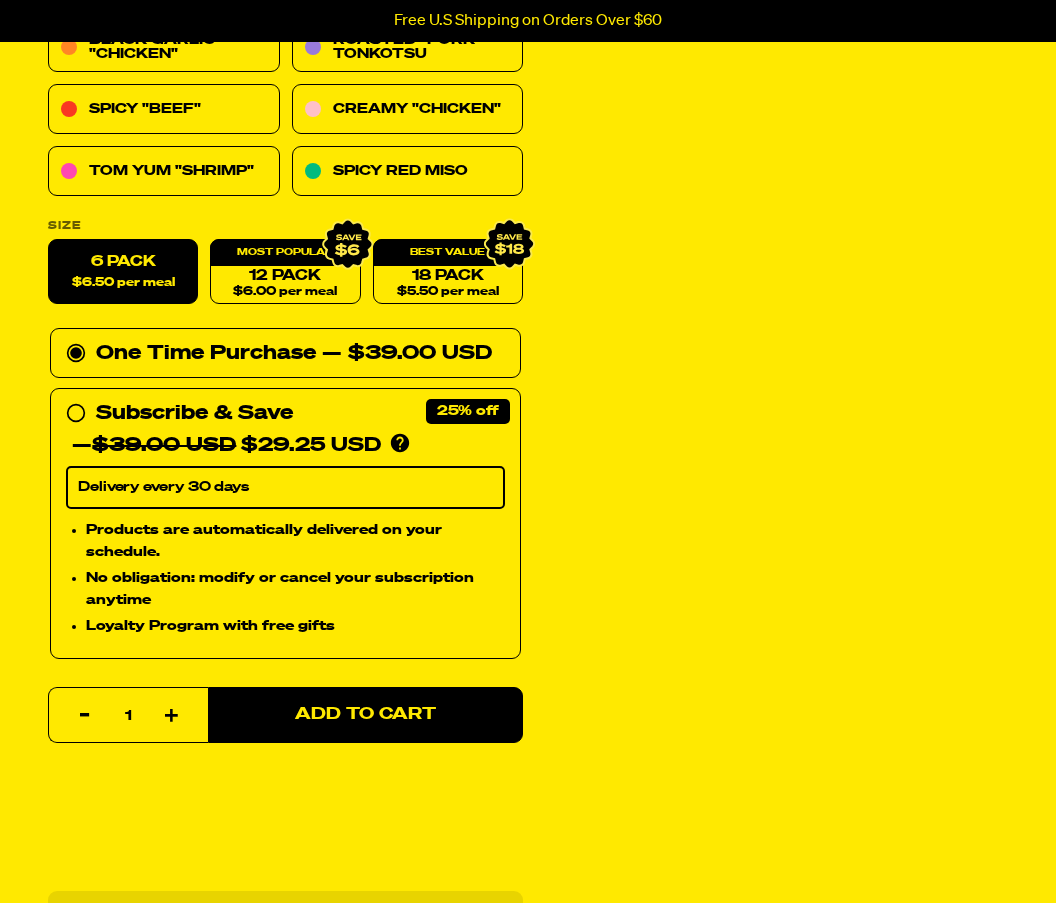 scroll, scrollTop: 434, scrollLeft: 0, axis: vertical 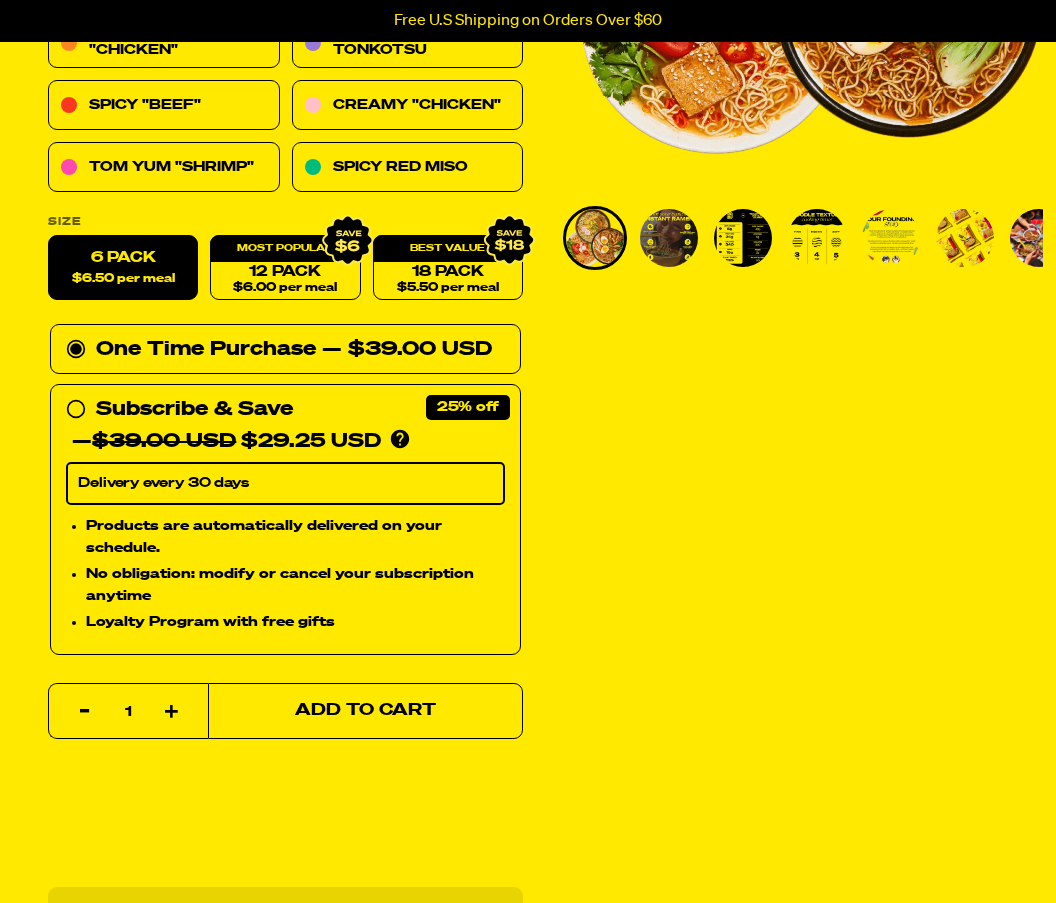 click on "Add to Cart" at bounding box center (365, 711) 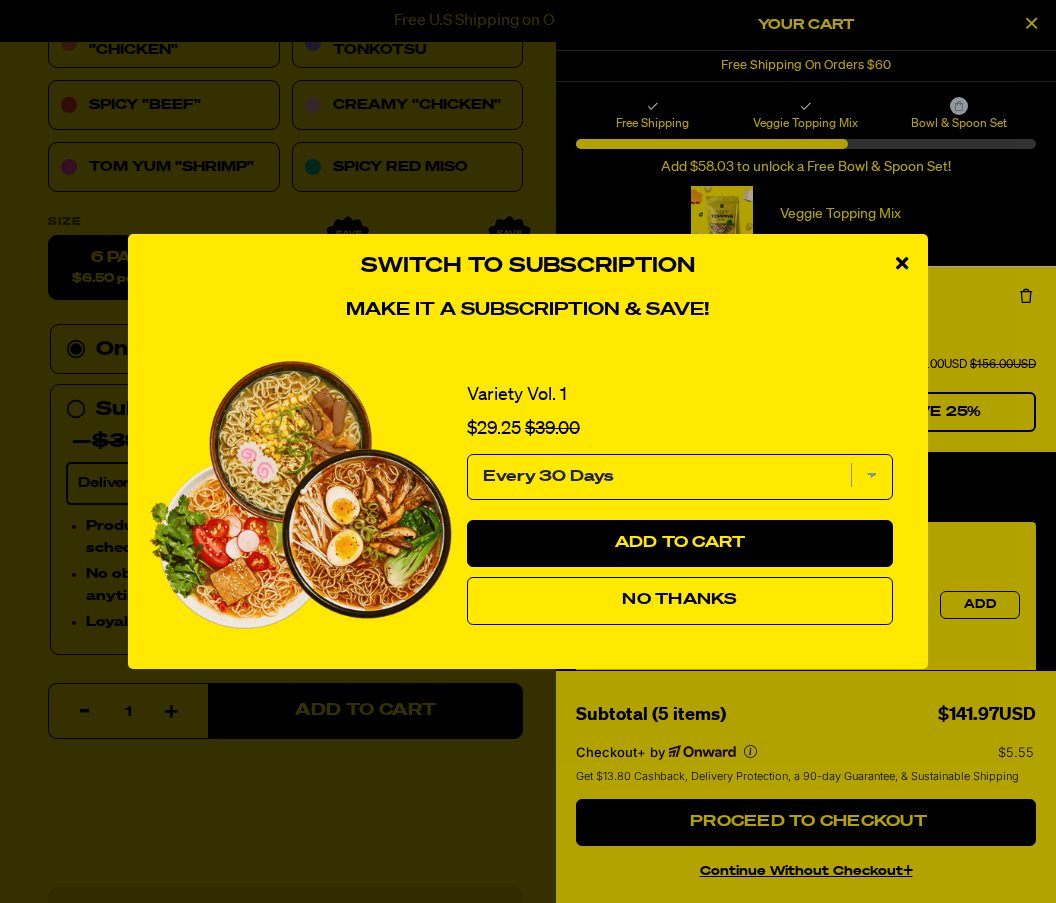click on "No Thanks" at bounding box center [679, 600] 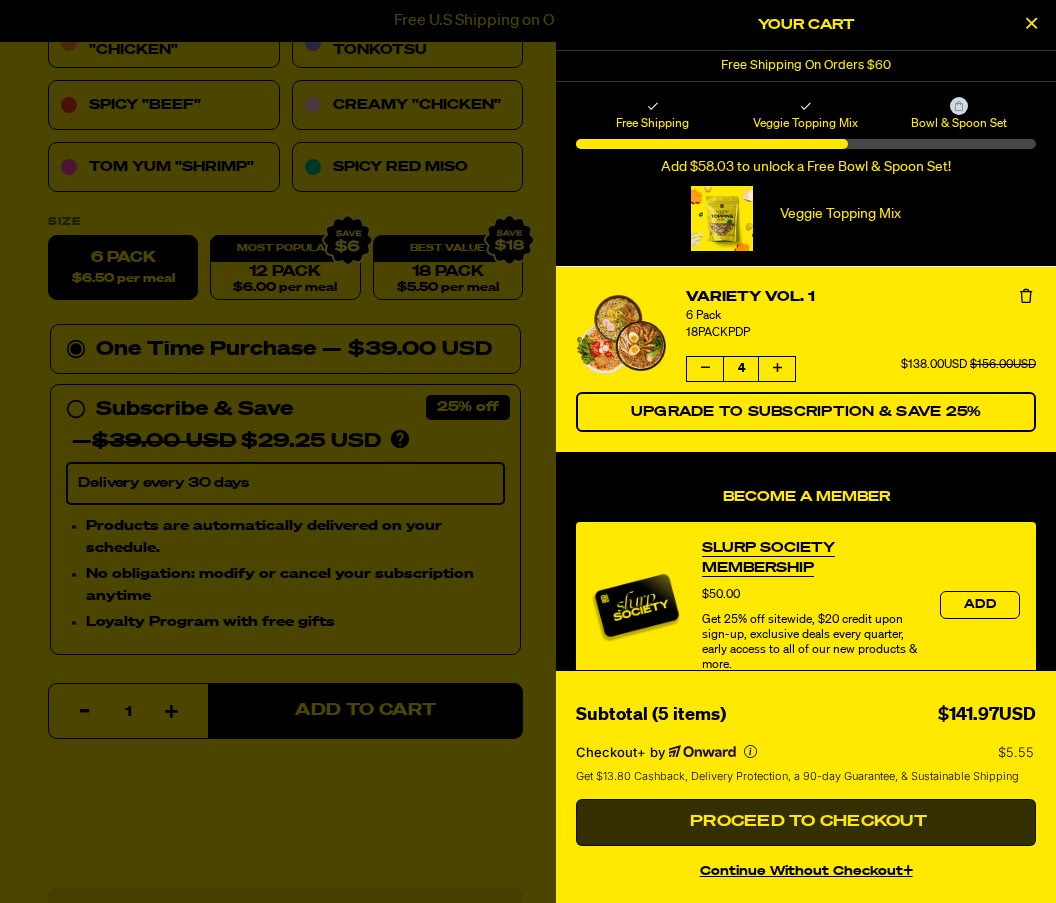 click on "Proceed to Checkout" at bounding box center [806, 822] 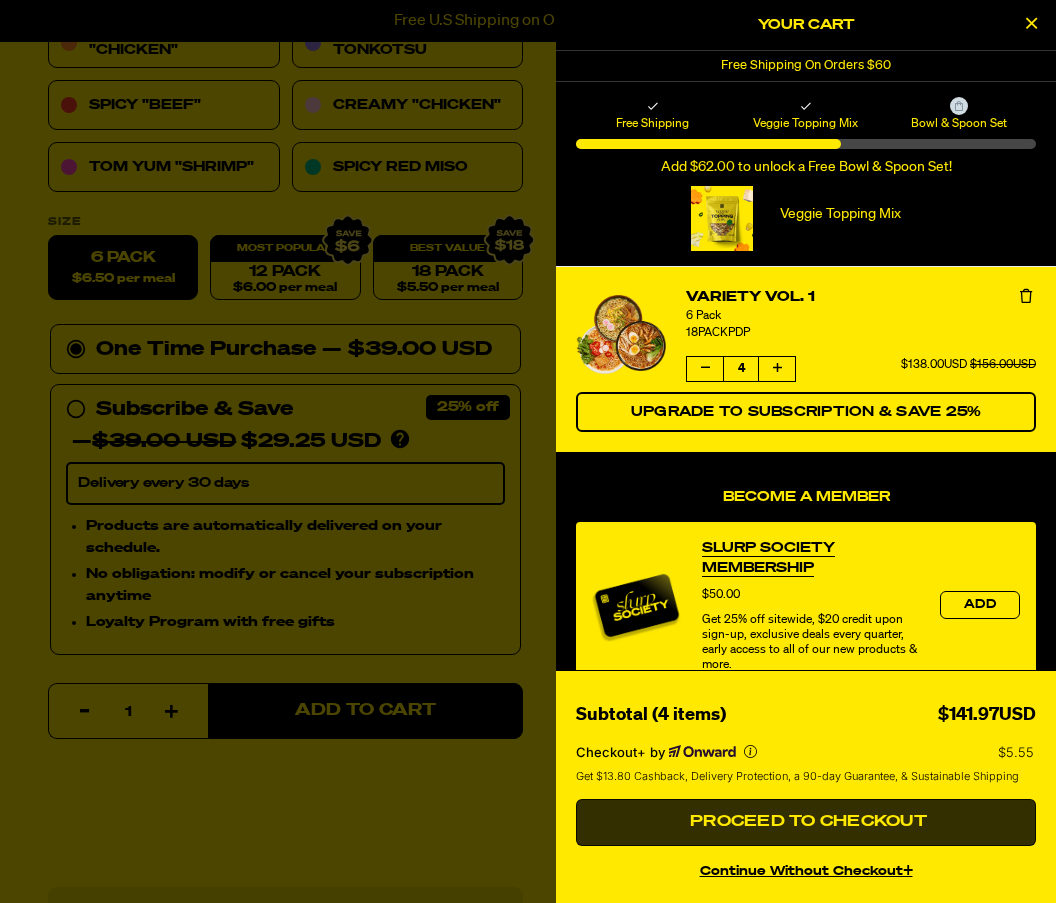 type 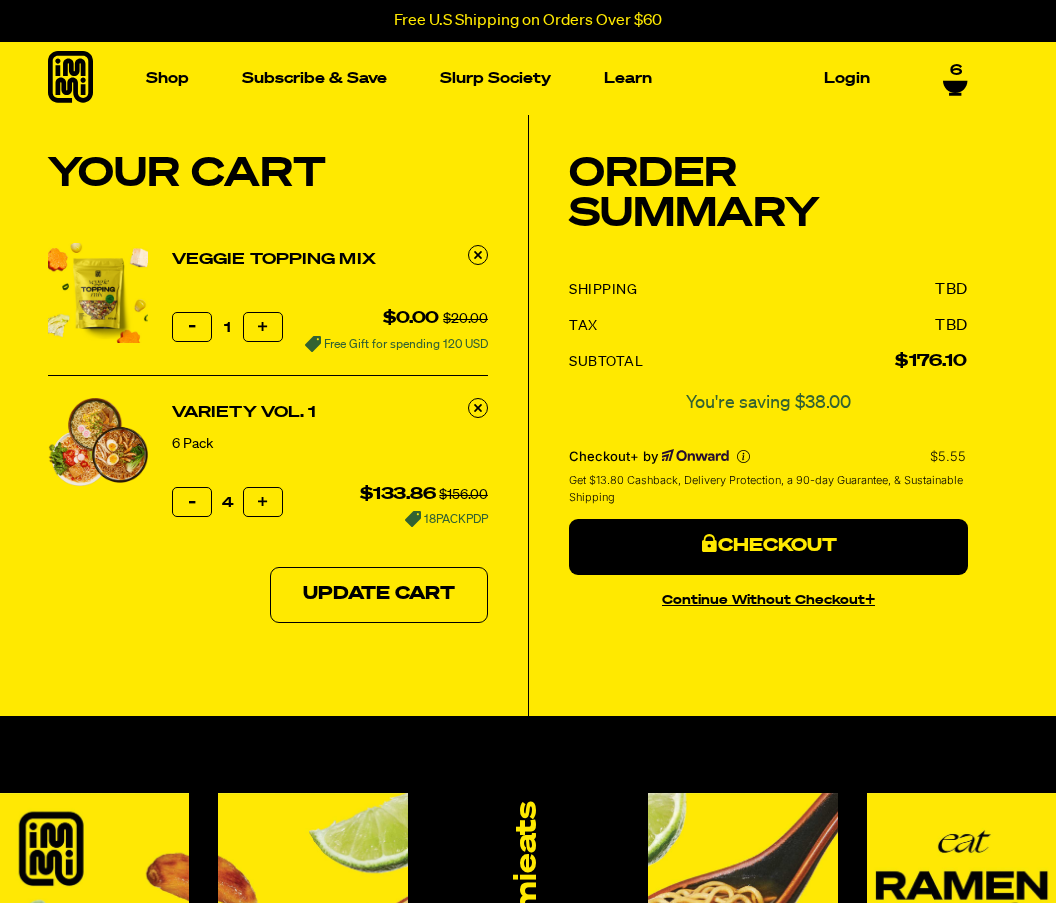 scroll, scrollTop: 0, scrollLeft: 0, axis: both 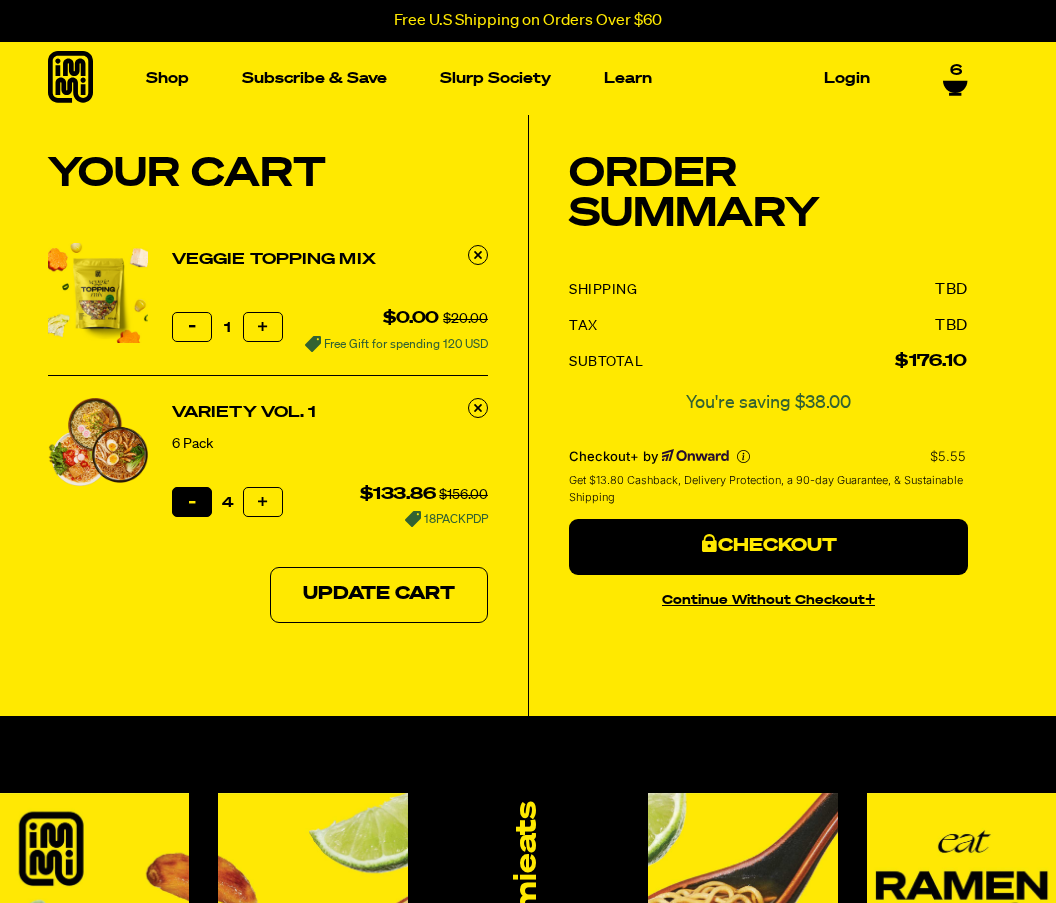 click on "Reduce item quantity by one" at bounding box center (192, 502) 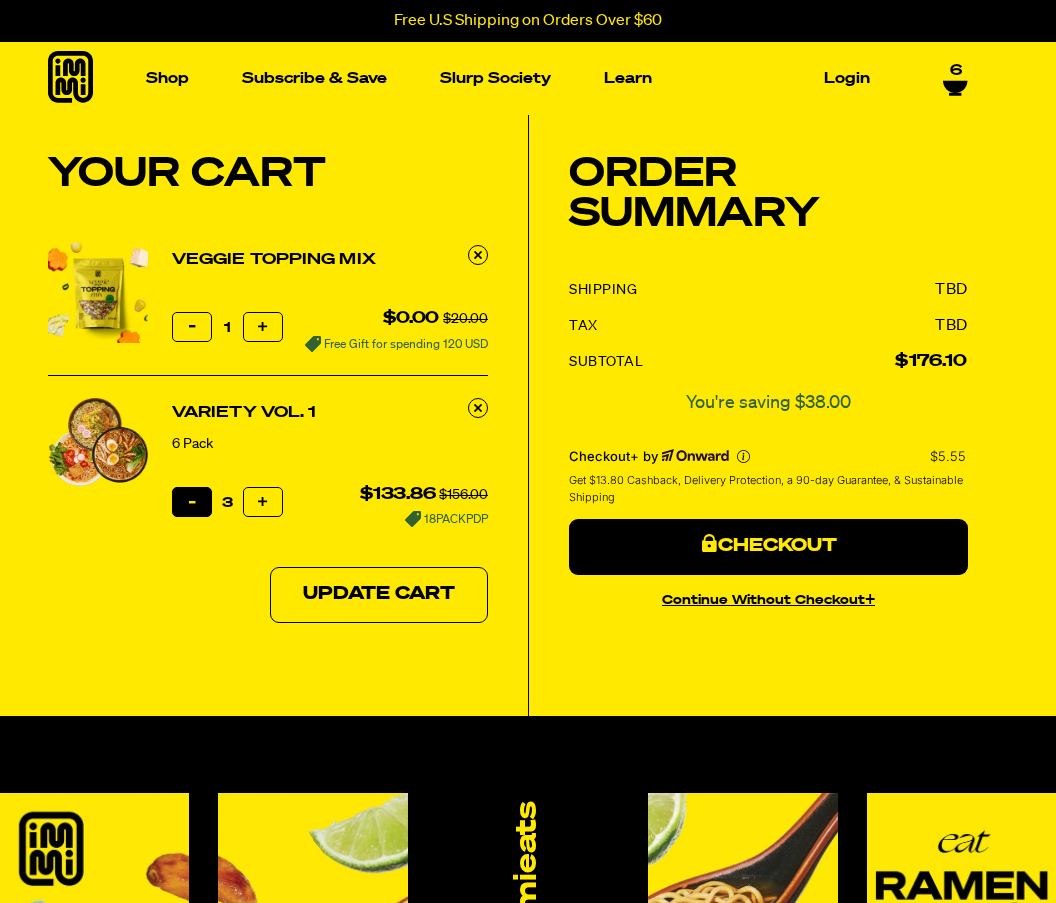 click on "Reduce item quantity by one" at bounding box center [192, 502] 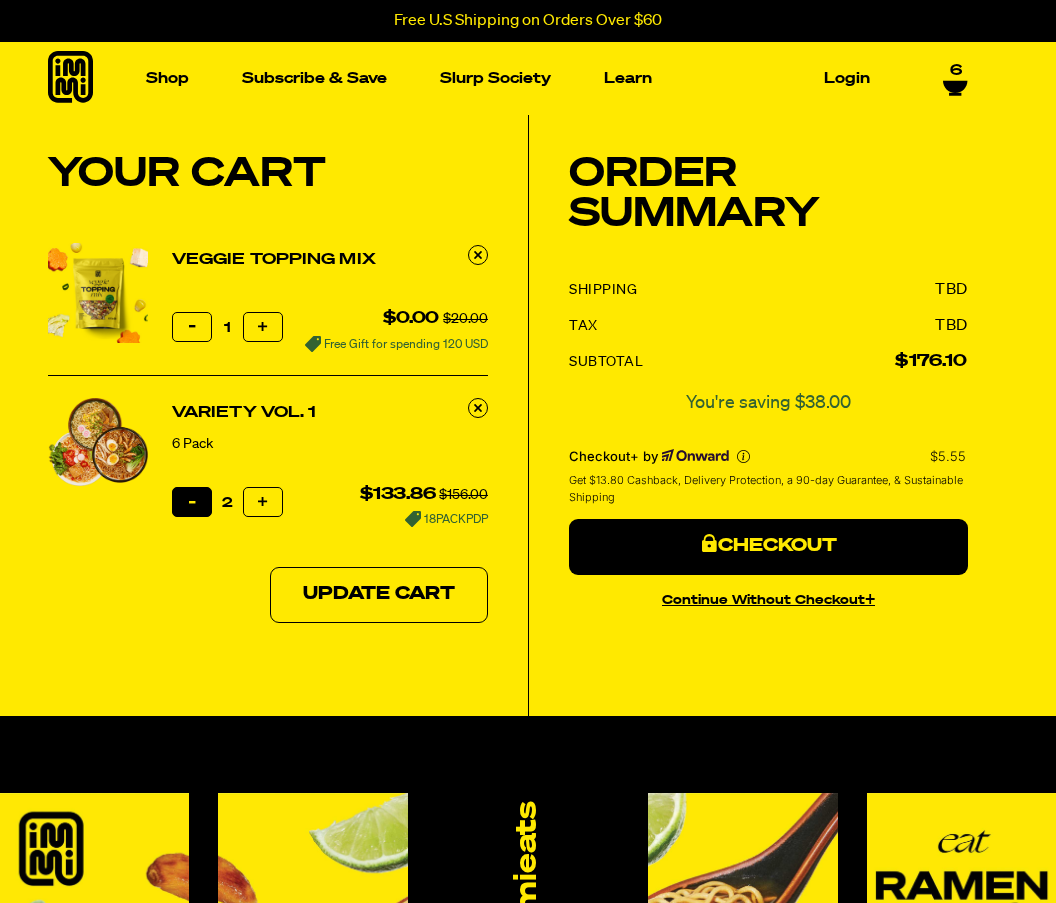 click on "Reduce item quantity by one" at bounding box center [192, 502] 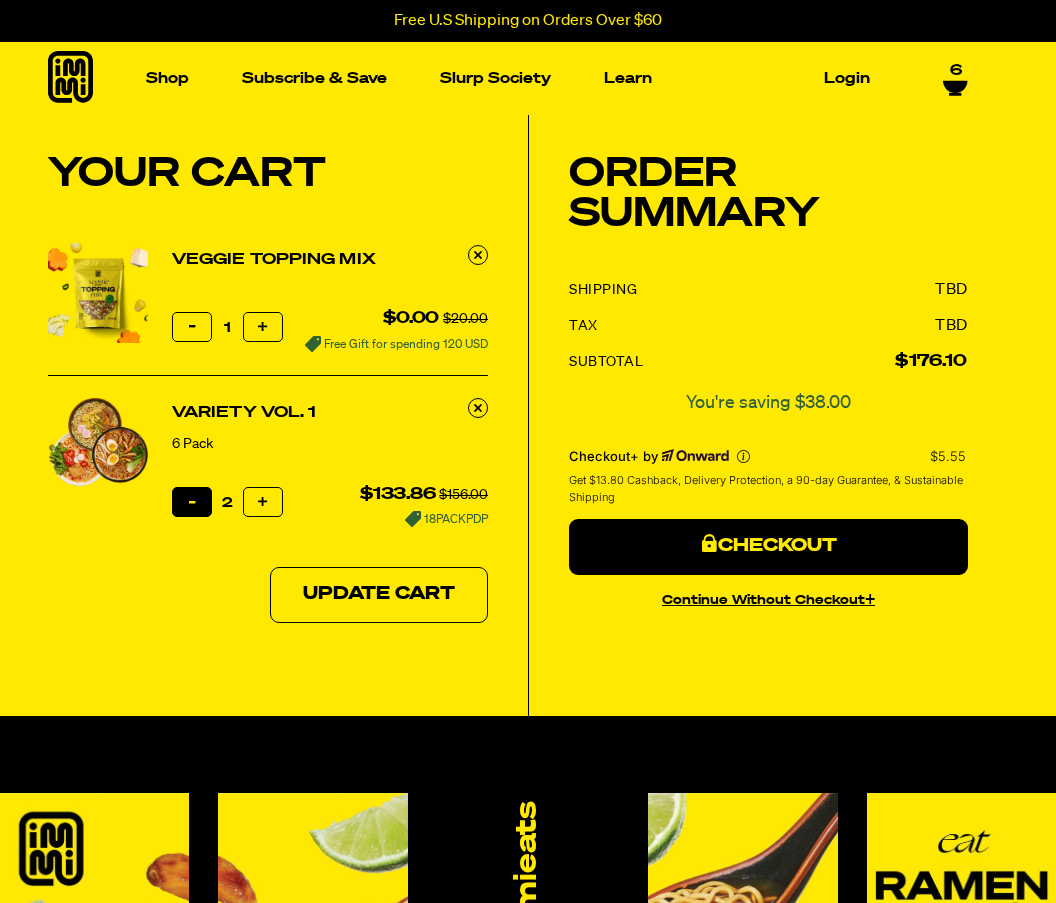 type on "1" 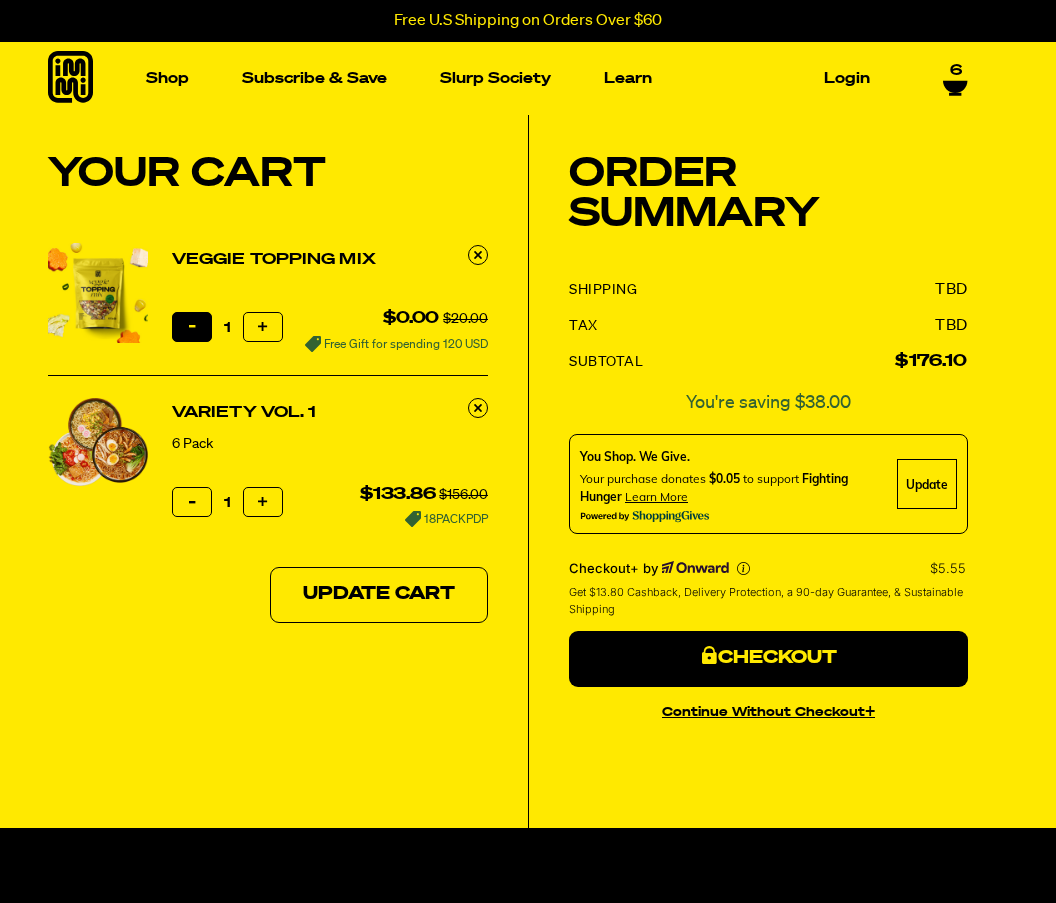 click on "Reduce item quantity by one" at bounding box center [192, 327] 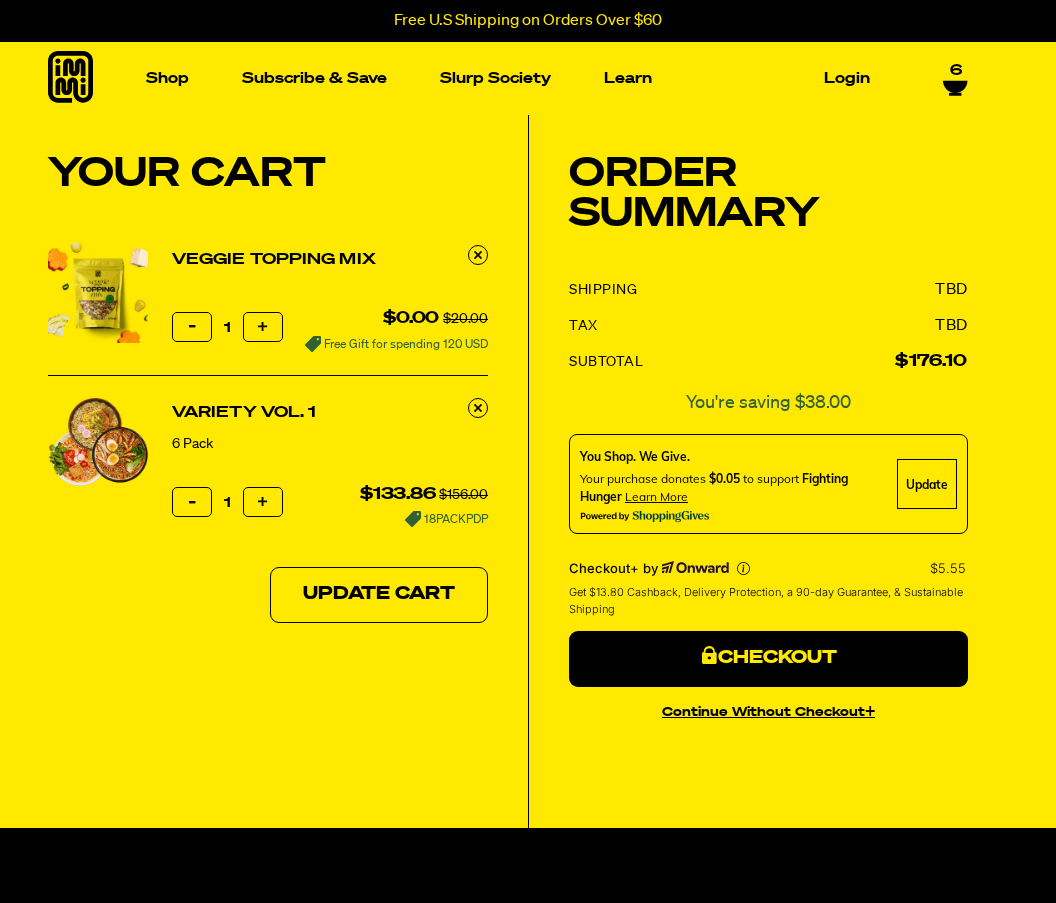 click on "Reduce item quantity by one
1
Increase item quantity by one
$133.86
$156.00
18PACKPDP" at bounding box center (330, 504) 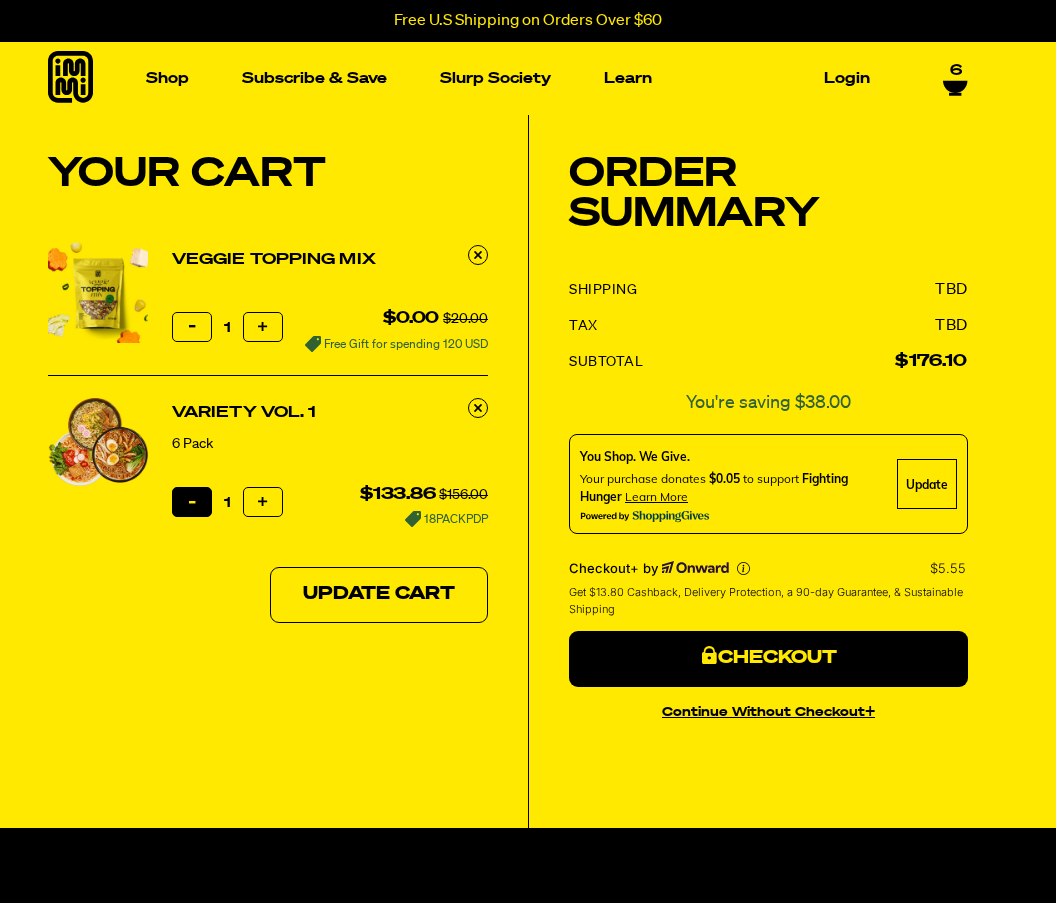 click on "Reduce item quantity by one" at bounding box center (192, 502) 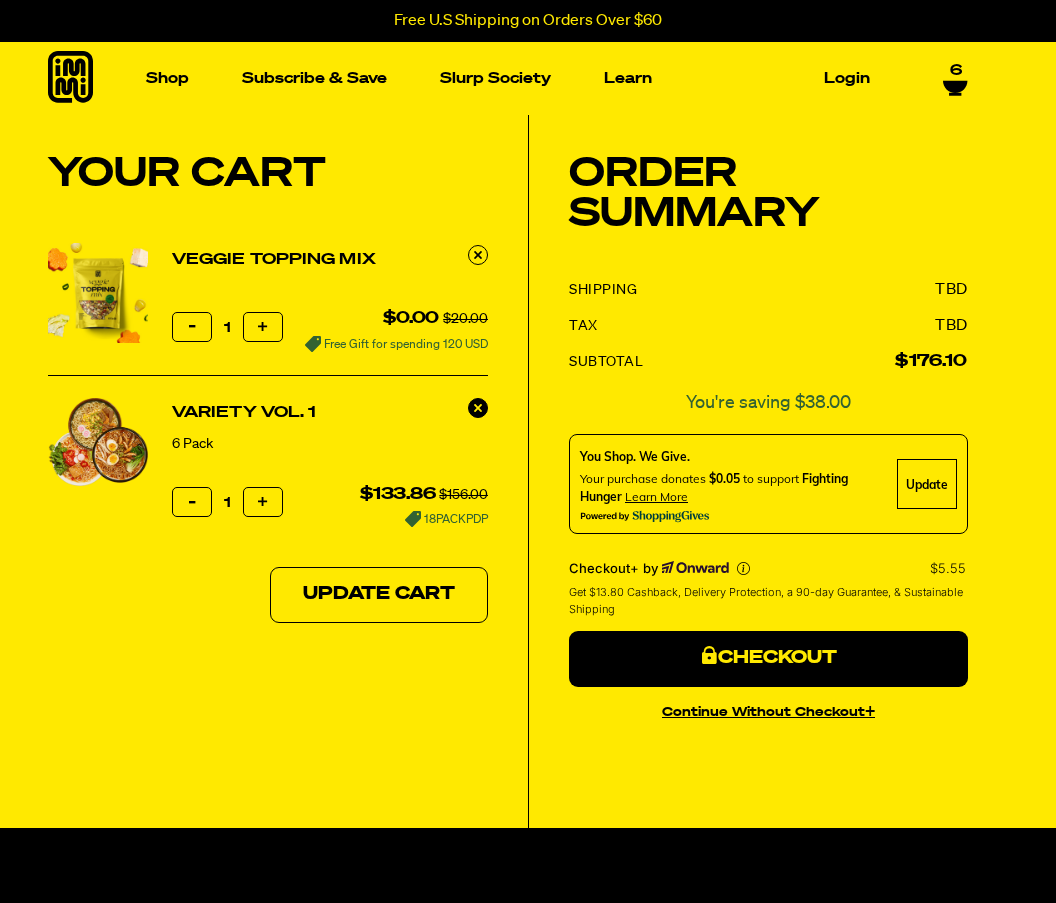 click at bounding box center [478, 407] 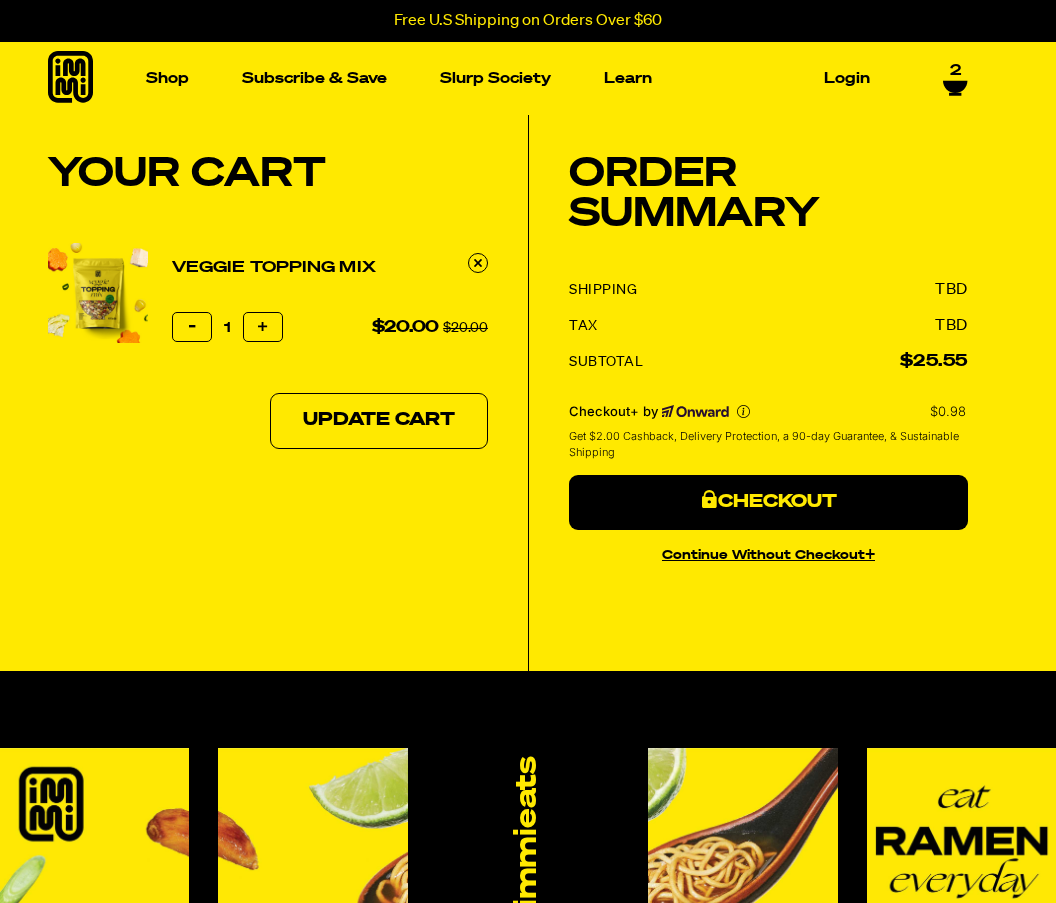 scroll, scrollTop: 0, scrollLeft: 0, axis: both 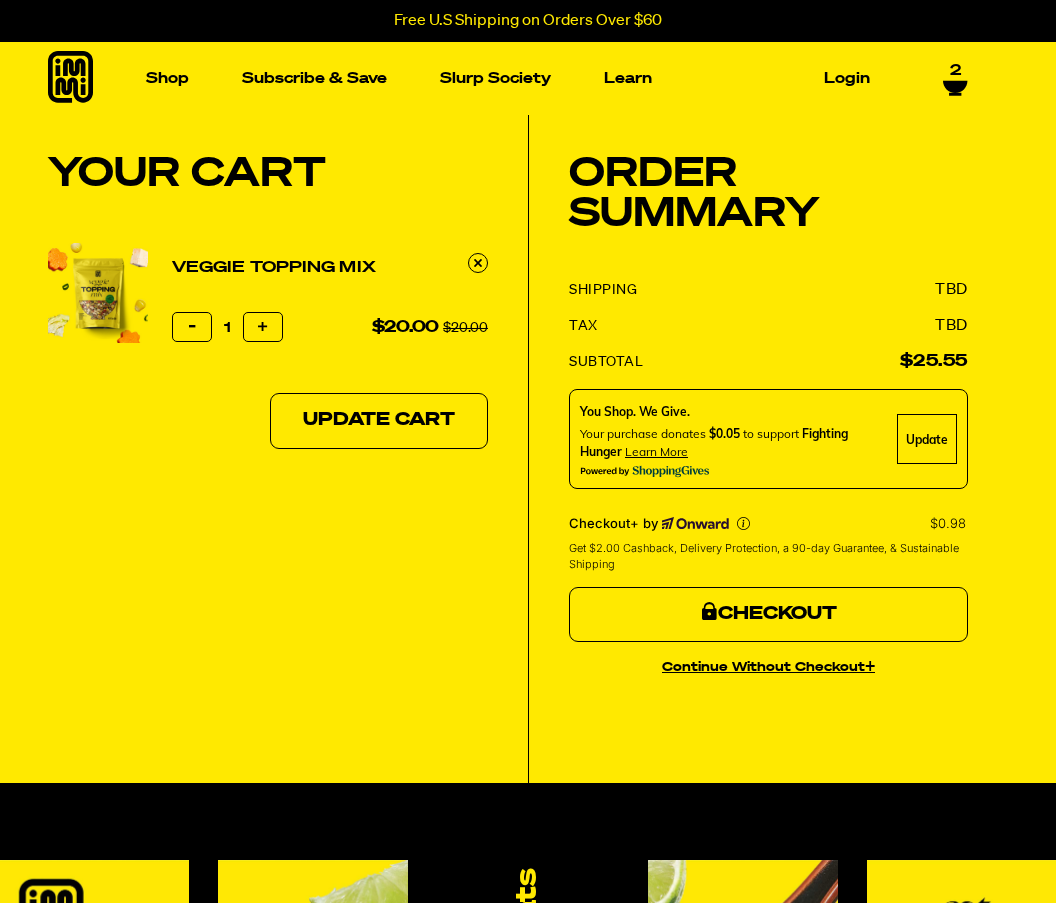 click on "Checkout" at bounding box center [768, 615] 